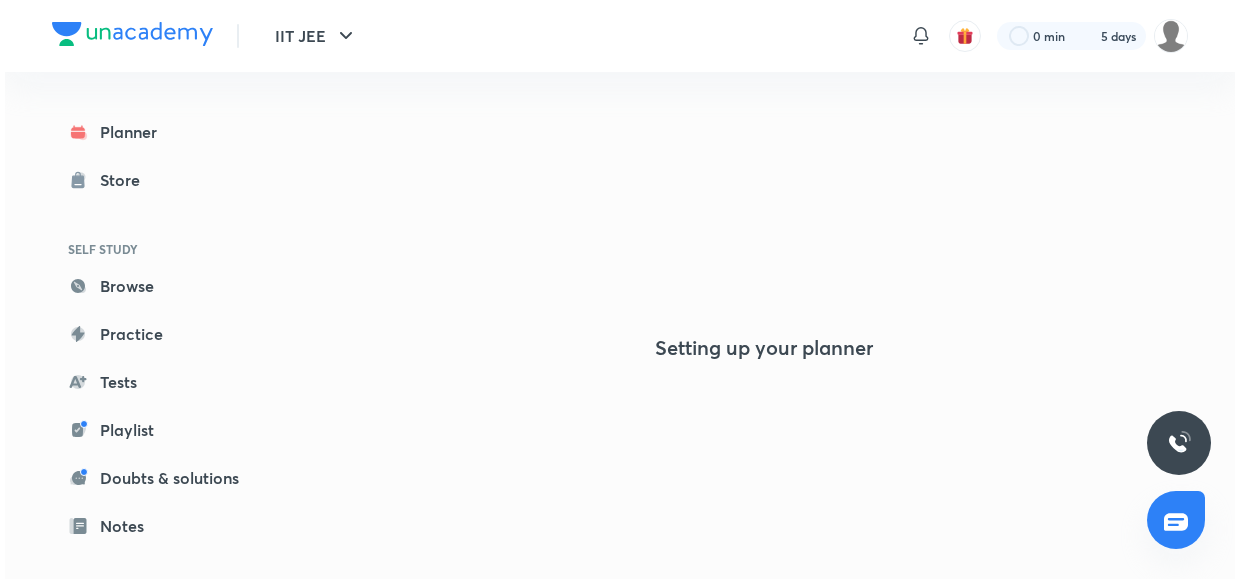 scroll, scrollTop: 0, scrollLeft: 0, axis: both 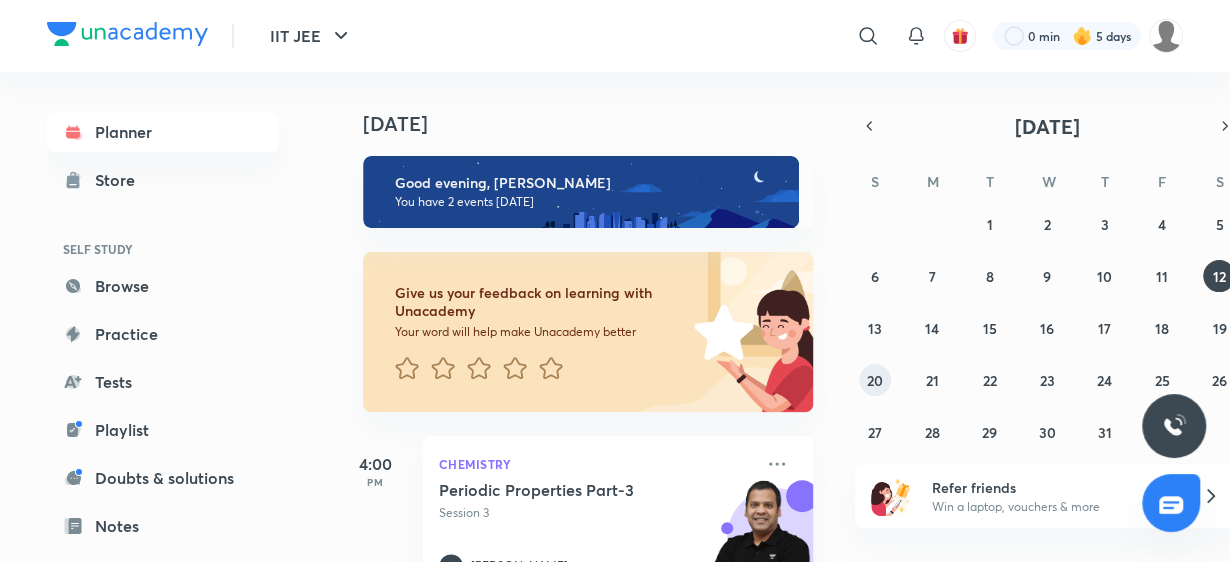 click on "20" at bounding box center (875, 380) 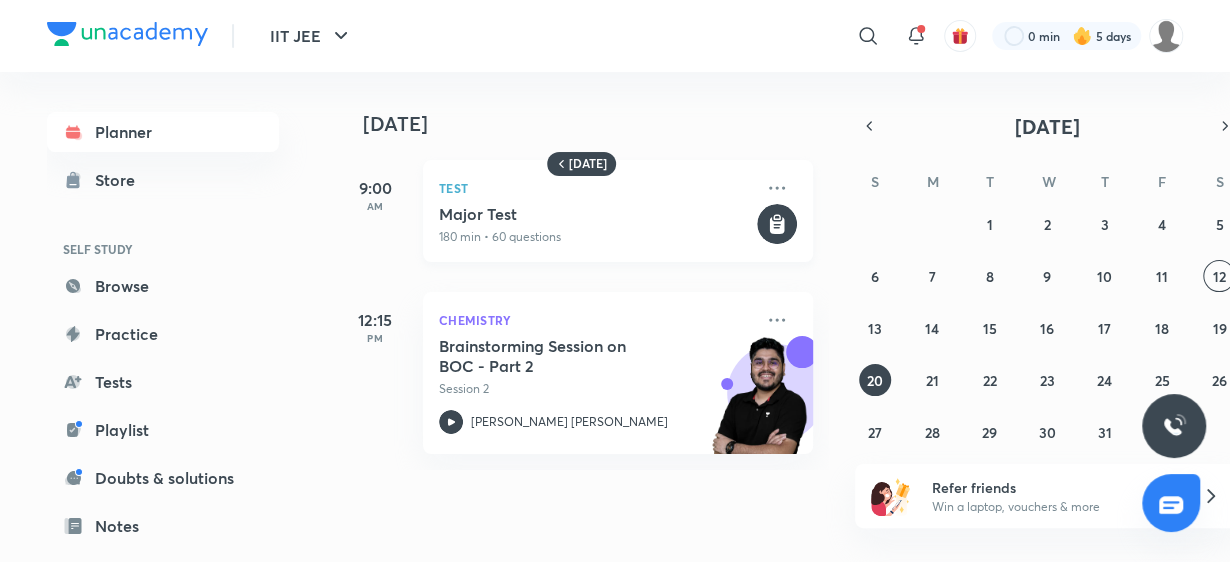 click on "Major Test" at bounding box center [596, 214] 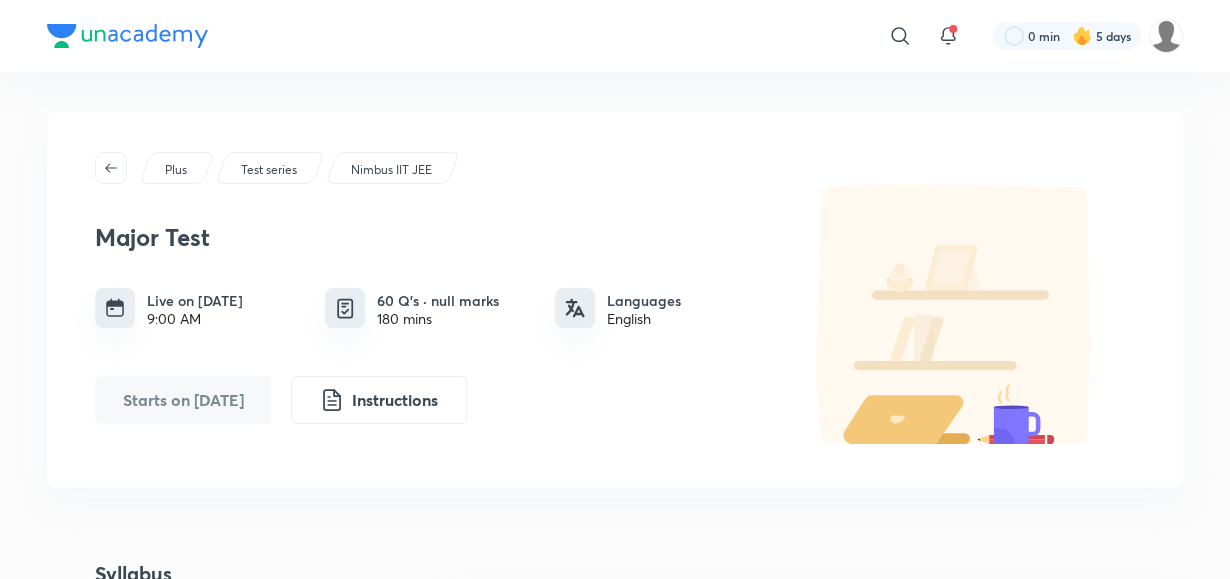 scroll, scrollTop: 468, scrollLeft: 0, axis: vertical 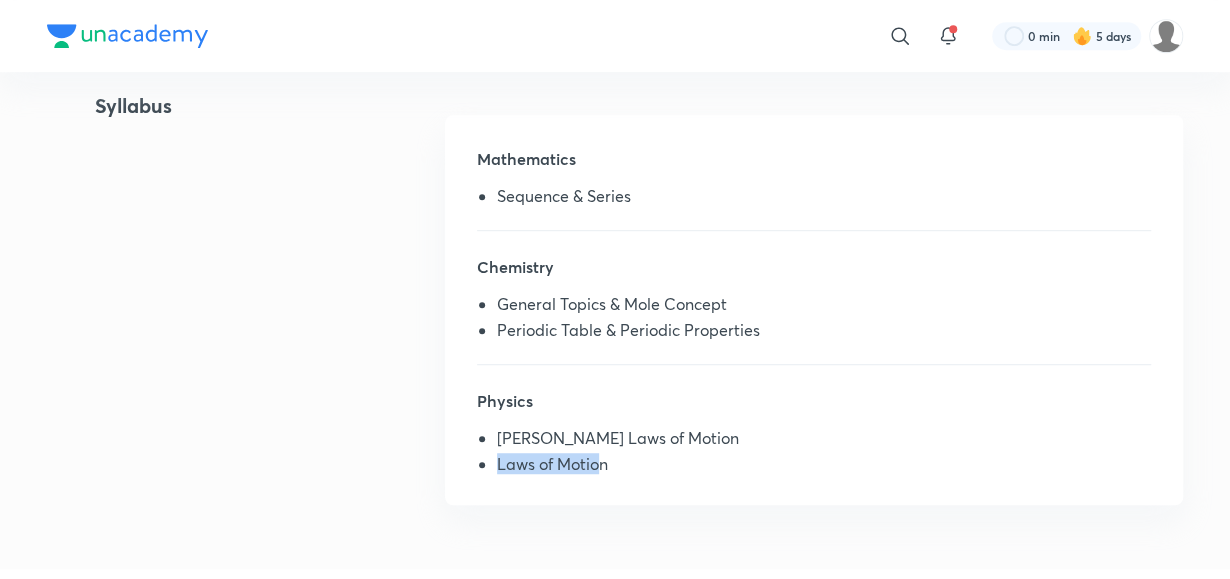 drag, startPoint x: 500, startPoint y: 471, endPoint x: 598, endPoint y: 456, distance: 99.14131 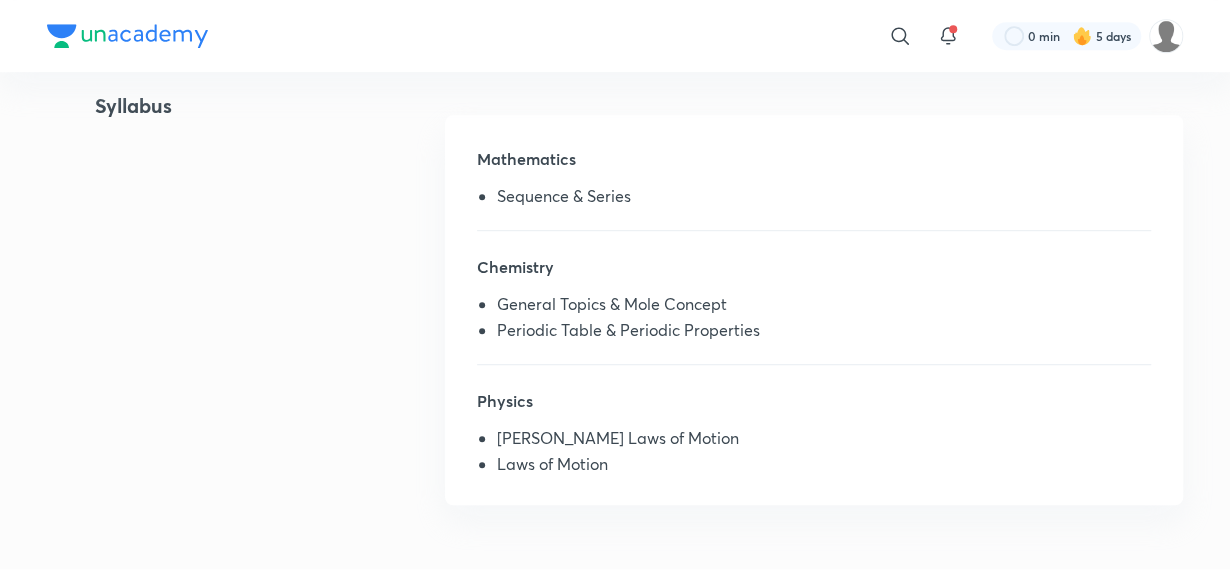 click on "[PERSON_NAME] Laws of Motion" at bounding box center [824, 442] 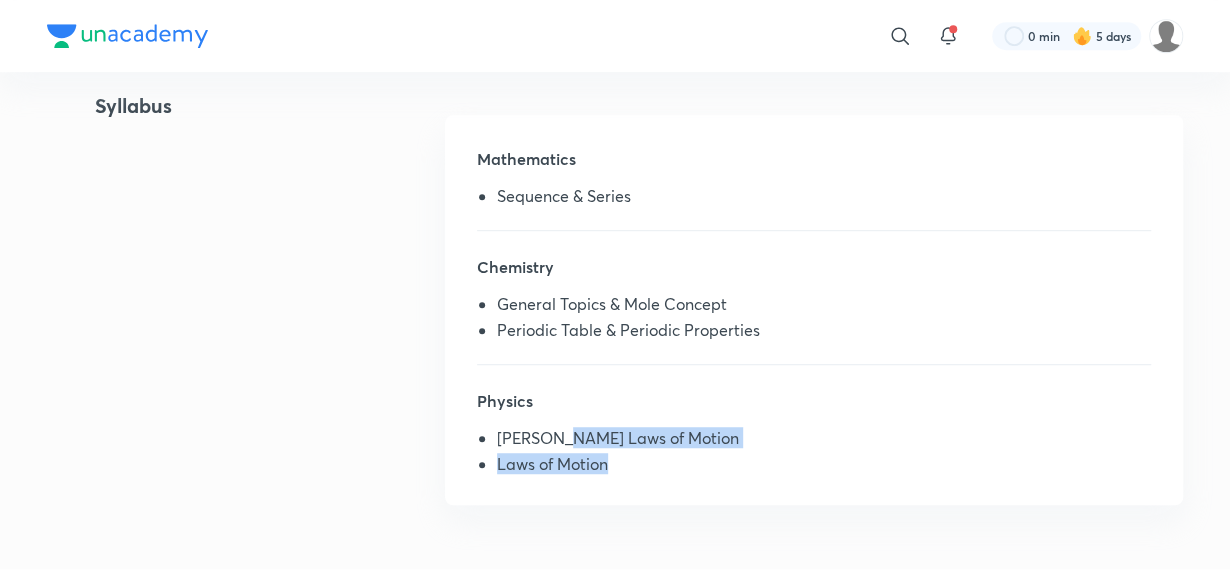 drag, startPoint x: 559, startPoint y: 445, endPoint x: 655, endPoint y: 458, distance: 96.87621 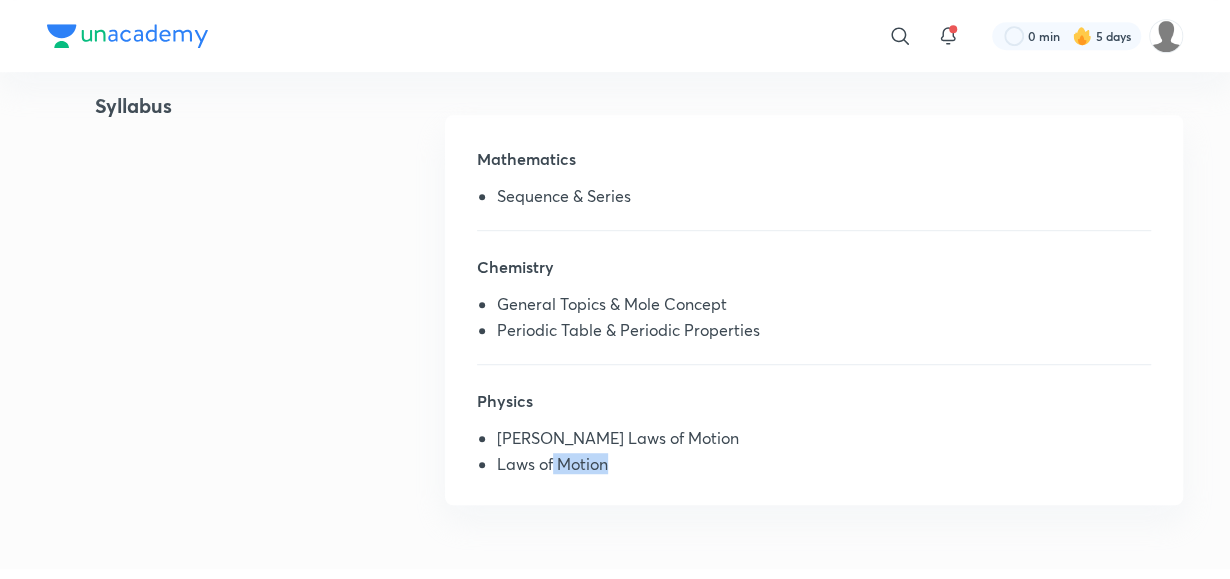 drag, startPoint x: 550, startPoint y: 456, endPoint x: 1006, endPoint y: 537, distance: 463.1382 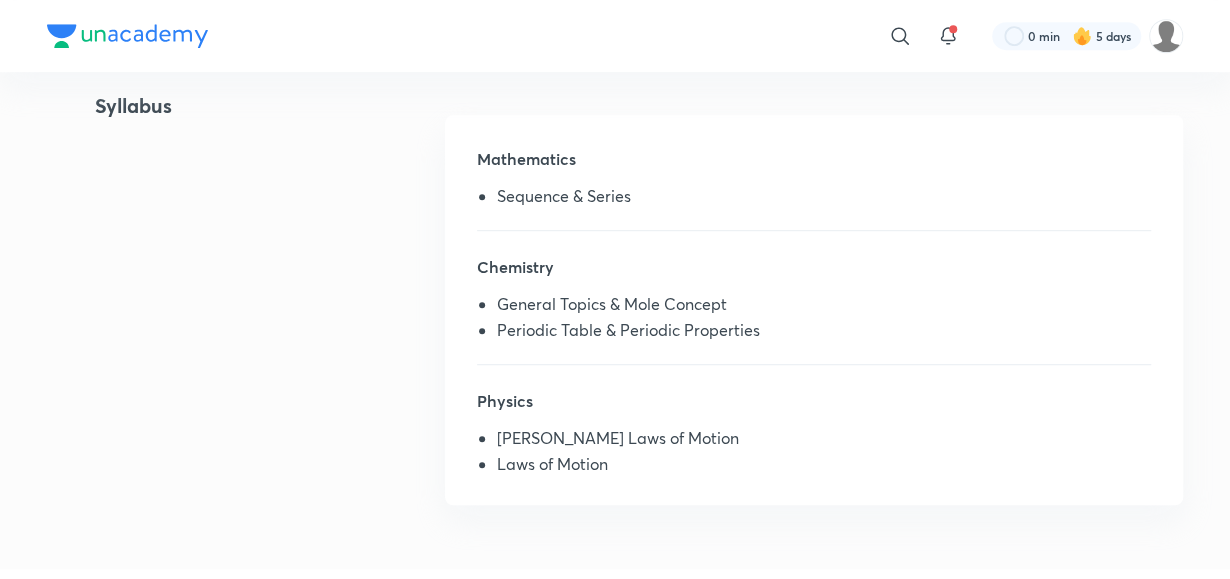 click on "[PERSON_NAME] Laws of Motion" at bounding box center [824, 442] 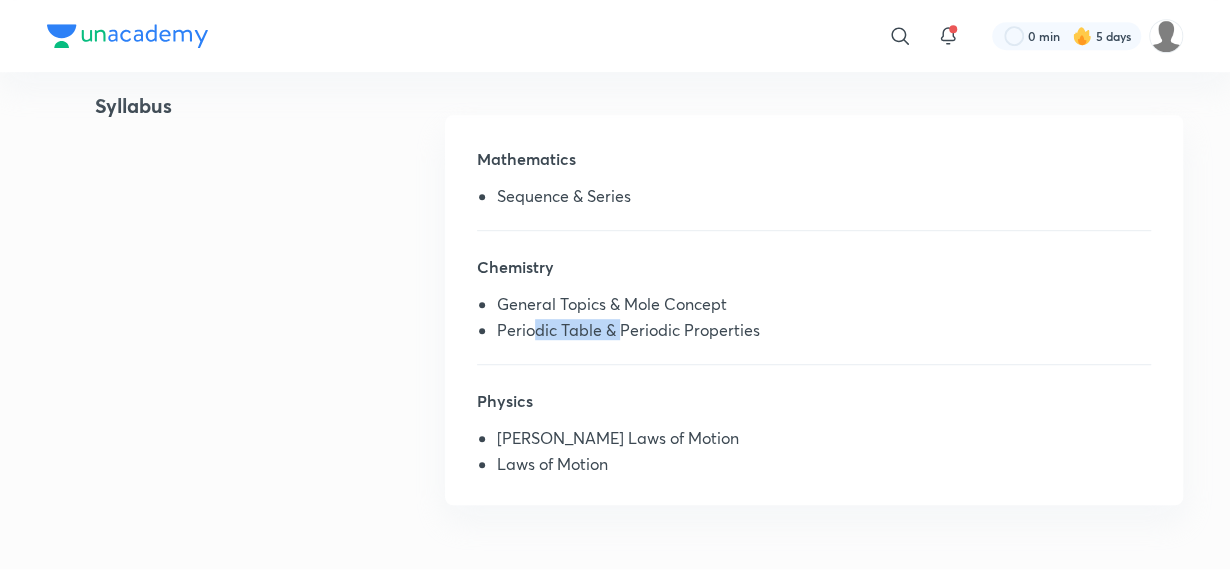 drag, startPoint x: 530, startPoint y: 318, endPoint x: 620, endPoint y: 322, distance: 90.088844 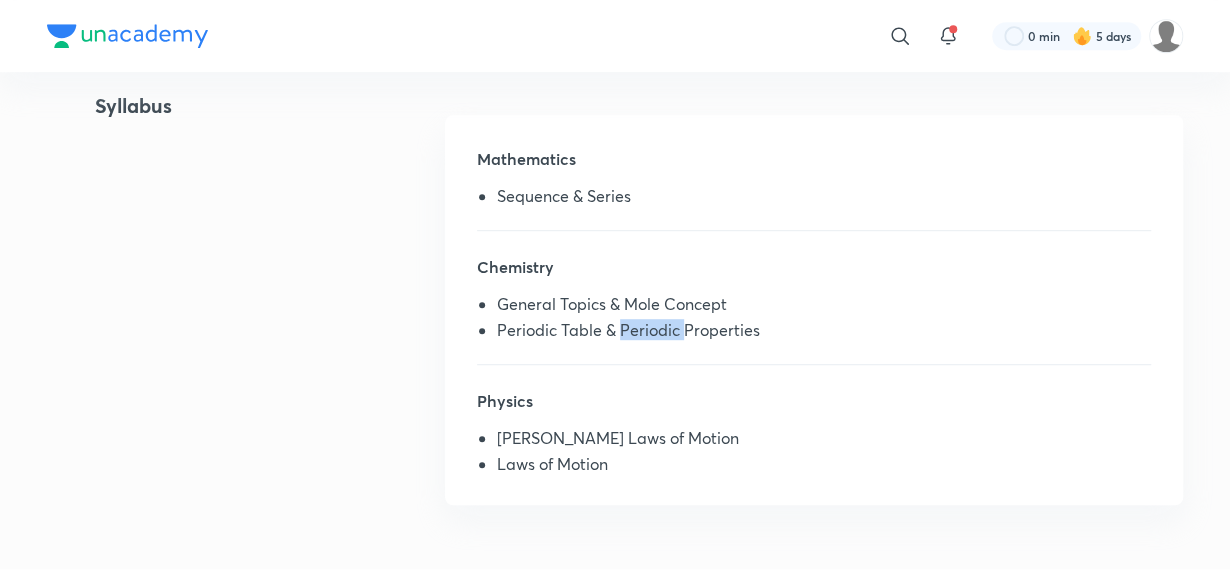 click on "Periodic Table & Periodic Properties" at bounding box center [824, 334] 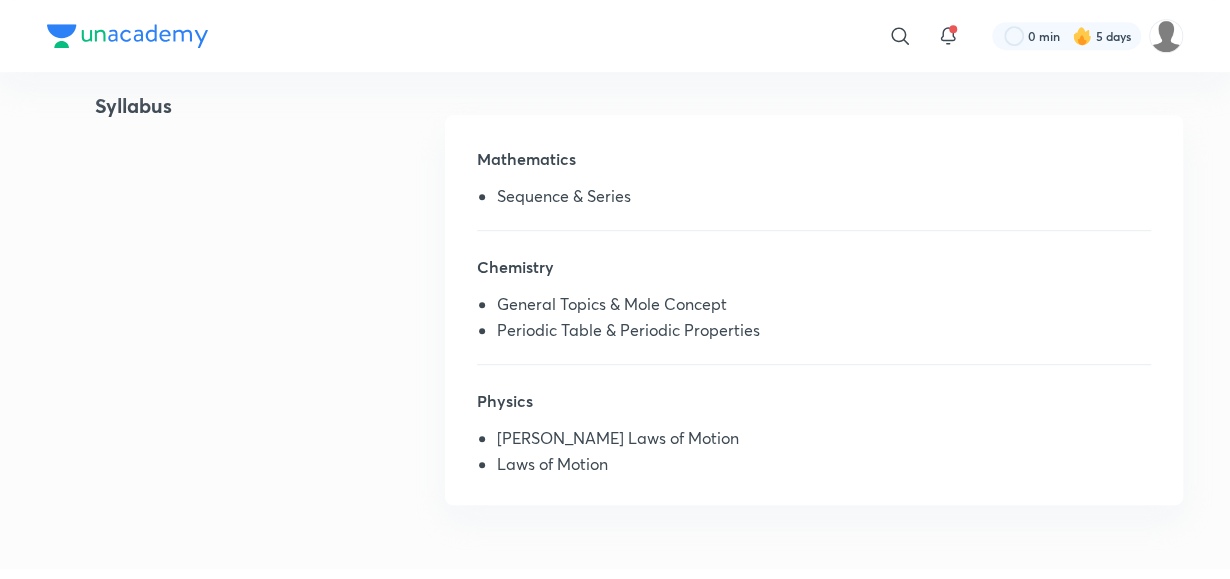 click on "Mathematics Sequence & Series Chemistry General Topics & Mole Concept Periodic Table & Periodic Properties Physics [PERSON_NAME] Laws of Motion Laws of Motion" at bounding box center [814, 310] 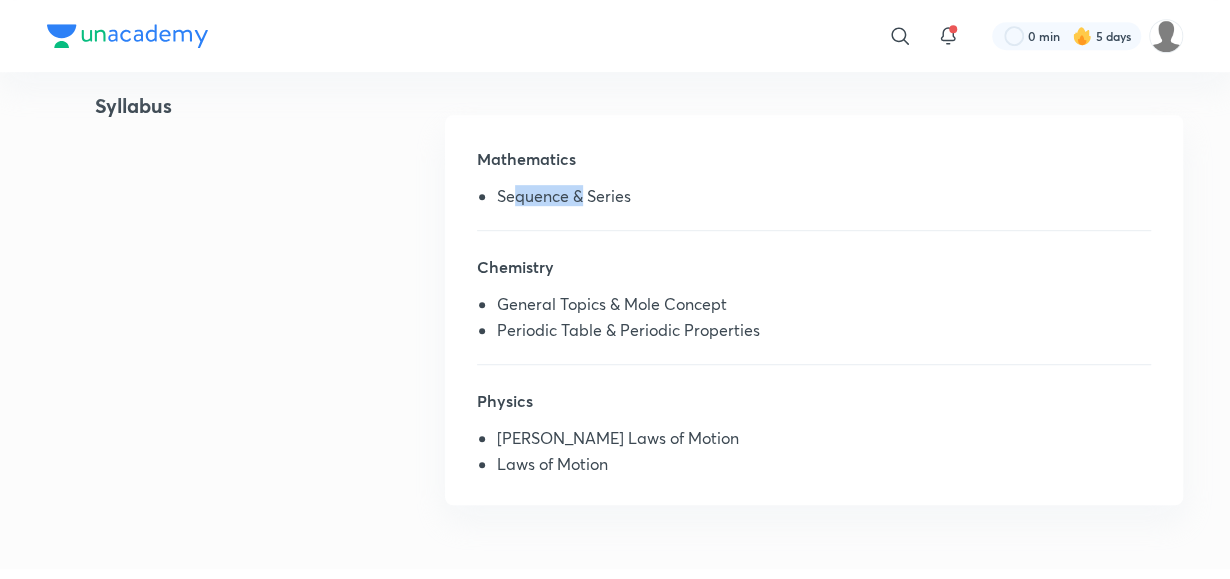 drag, startPoint x: 512, startPoint y: 198, endPoint x: 584, endPoint y: 200, distance: 72.02777 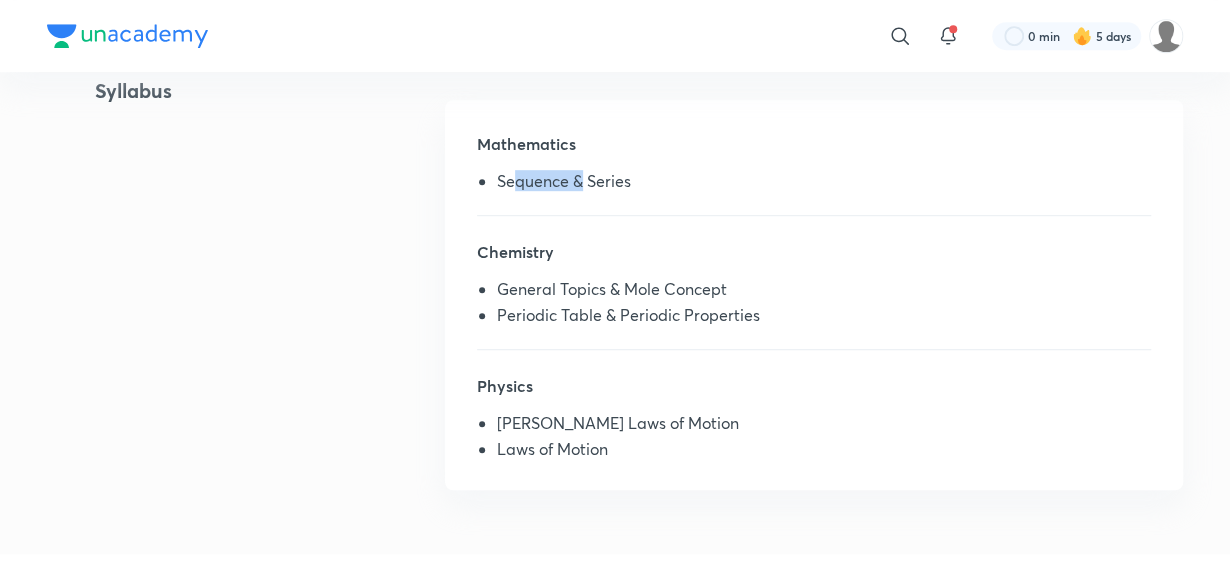 scroll, scrollTop: 485, scrollLeft: 0, axis: vertical 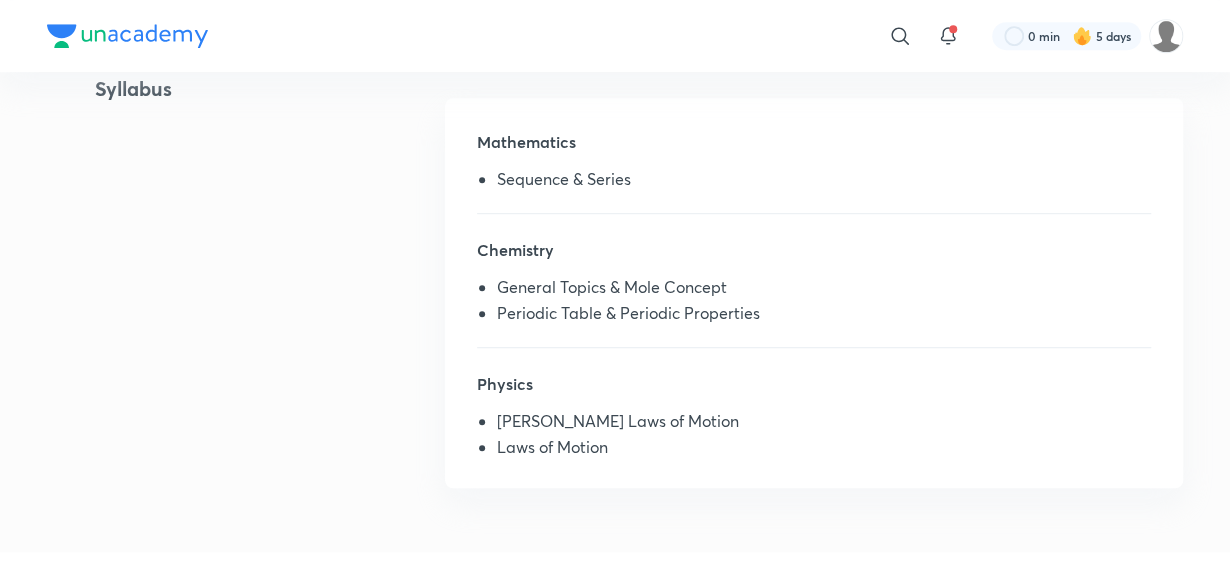 click on "Mathematics Sequence & Series Chemistry General Topics & Mole Concept Periodic Table & Periodic Properties Physics [PERSON_NAME] Laws of Motion Laws of Motion" at bounding box center [814, 293] 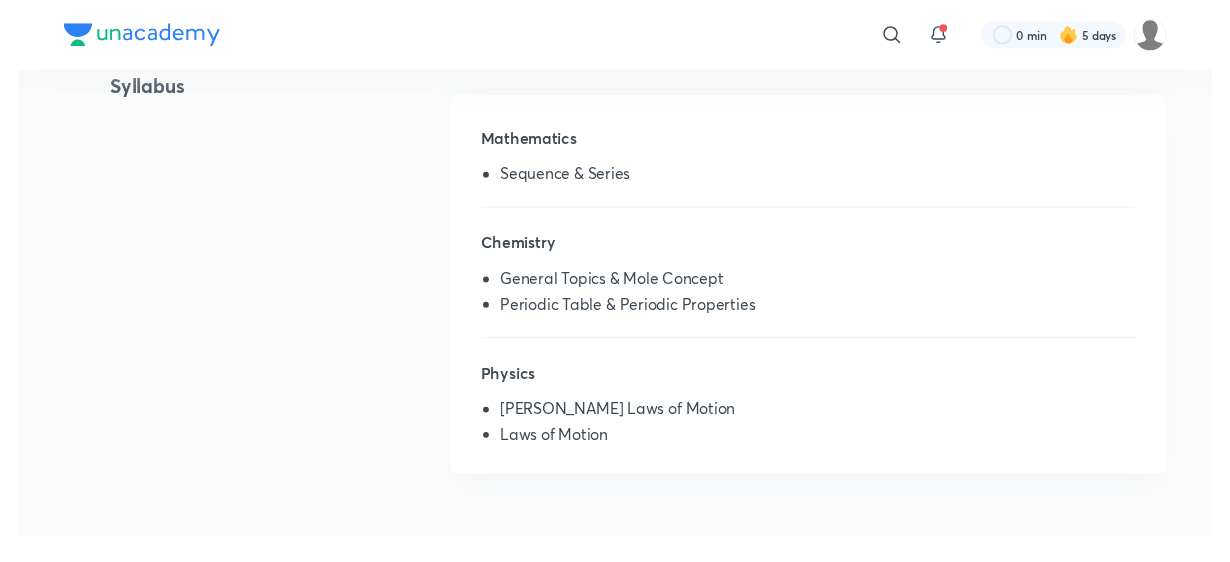 scroll, scrollTop: 0, scrollLeft: 0, axis: both 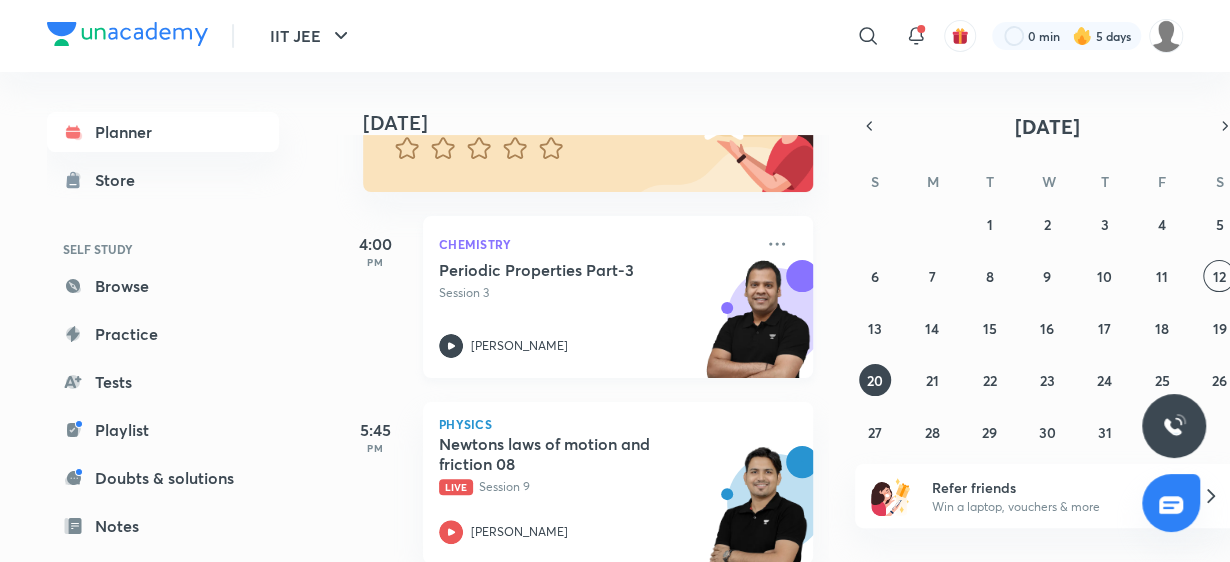 click on "Chemistry Periodic Properties Part-3 Session 3 [PERSON_NAME]" at bounding box center [618, 297] 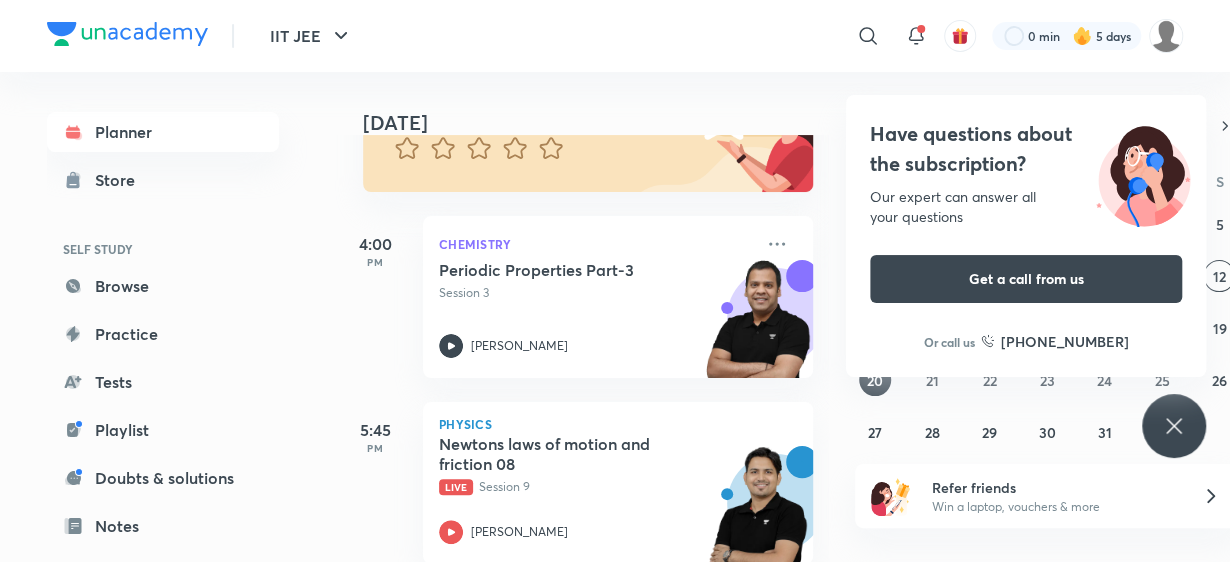click on "IIT JEE ​ 0 min 5 days Planner Store SELF STUDY Browse Practice Tests Playlist Doubts & solutions Notes Free live classes 1:1 Live mentorship Unacademy books ME Enrollments Saved [DATE] [DATE] Good evening, [PERSON_NAME] You have 2 events [DATE] Give us your feedback on learning with Unacademy Your word will help make Unacademy better 4:00 PM Chemistry Periodic Properties Part-3 Session 3 [PERSON_NAME] 5:45 PM Physics Newtons laws of motion and friction 08 Live Session 9 [PERSON_NAME] [DATE] S M T W T F S 29 30 1 2 3 4 5 6 7 8 9 10 11 12 13 14 15 16 17 18 19 20 21 22 23 24 25 26 27 28 29 30 31 1 2 Refer friends Win a laptop, vouchers & more Have questions about the subscription? Our expert can answer all your questions Get a call from us Or call us [PHONE_NUMBER] No internet connection Unacademy - [GEOGRAPHIC_DATA]'s largest learning platform" at bounding box center [615, 281] 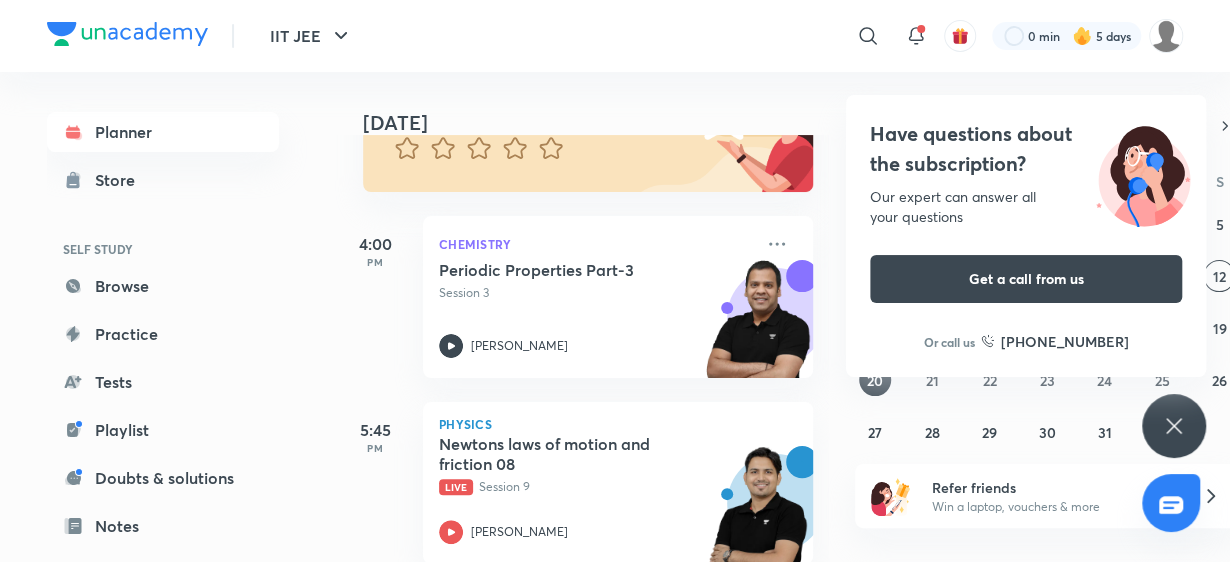 click on "Have questions about the subscription? Our expert can answer all your questions Get a call from us Or call us [PHONE_NUMBER]" at bounding box center (1174, 426) 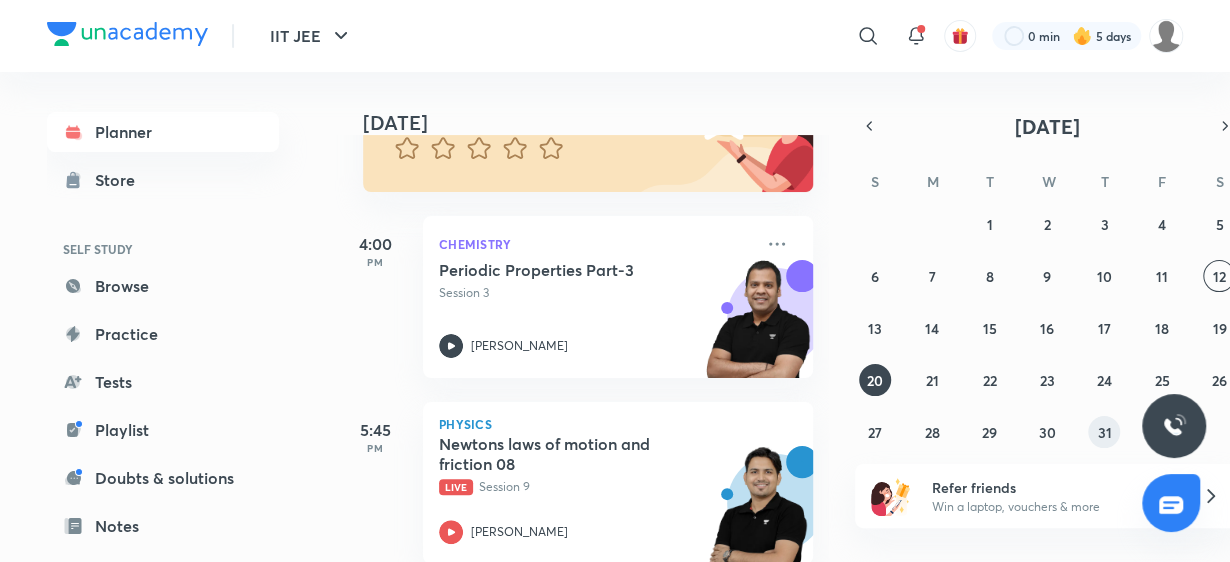click on "31" at bounding box center (1104, 432) 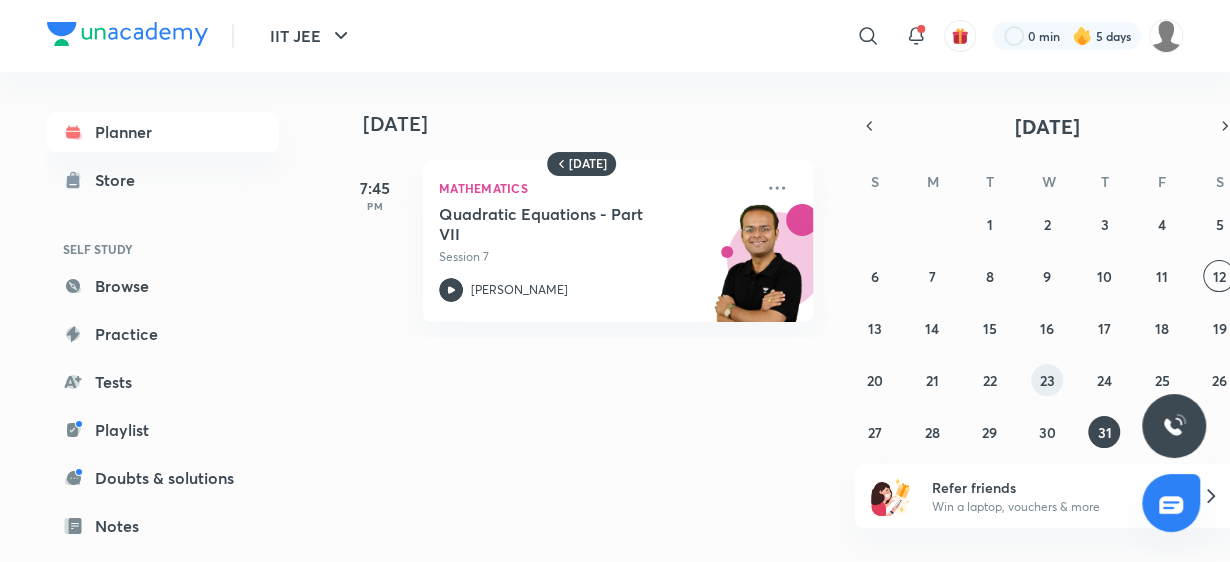 click on "23" at bounding box center [1046, 380] 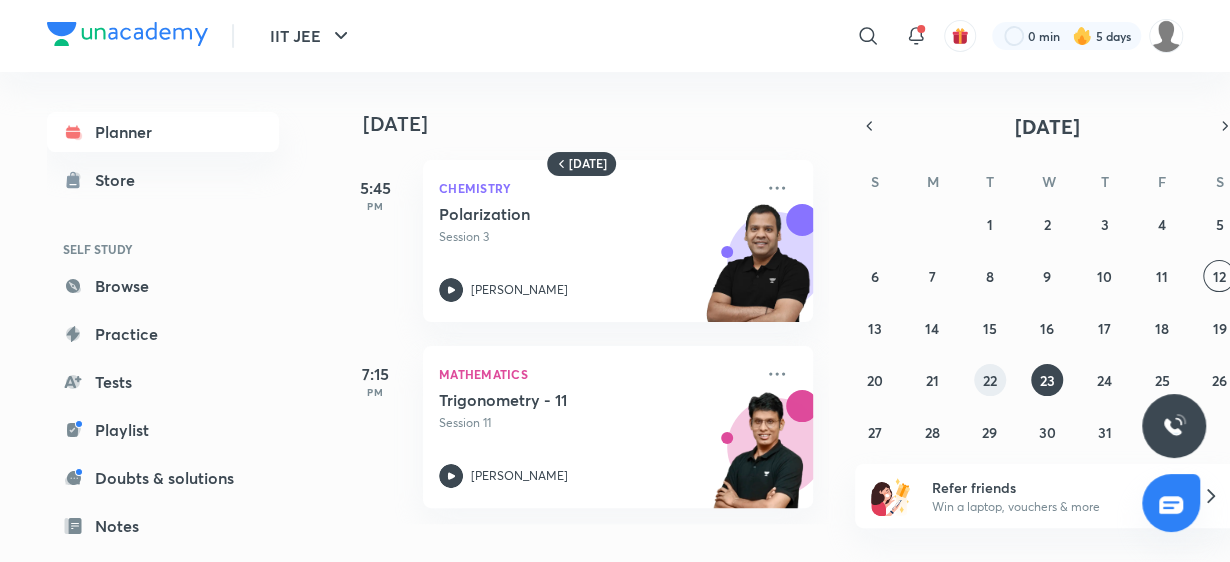 click on "22" at bounding box center (990, 380) 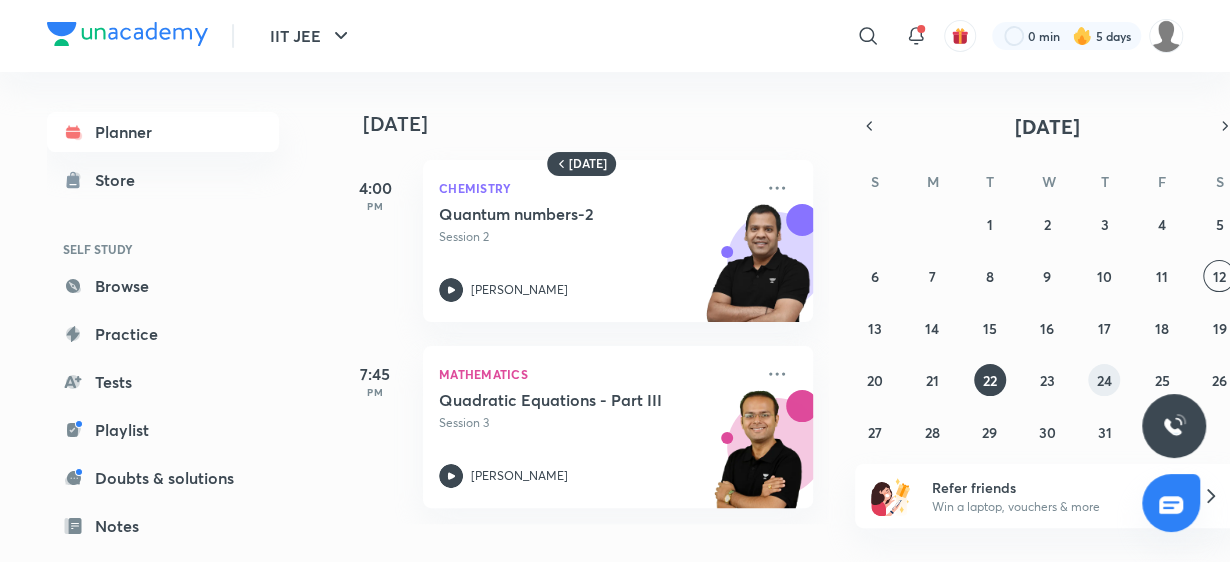 click on "24" at bounding box center [1104, 380] 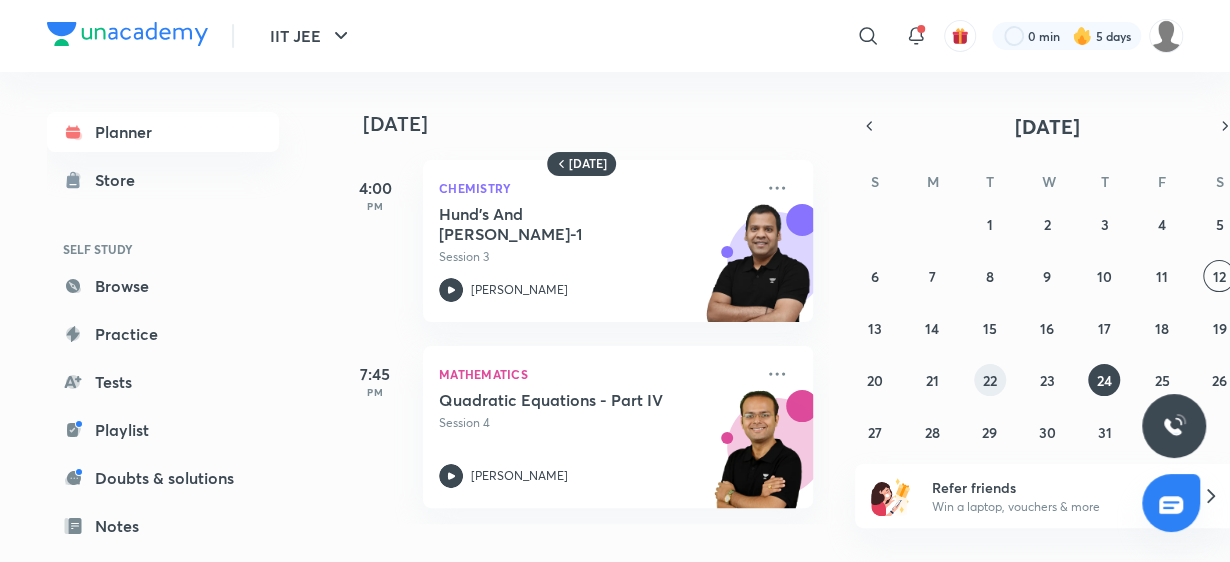 click on "22" at bounding box center [990, 380] 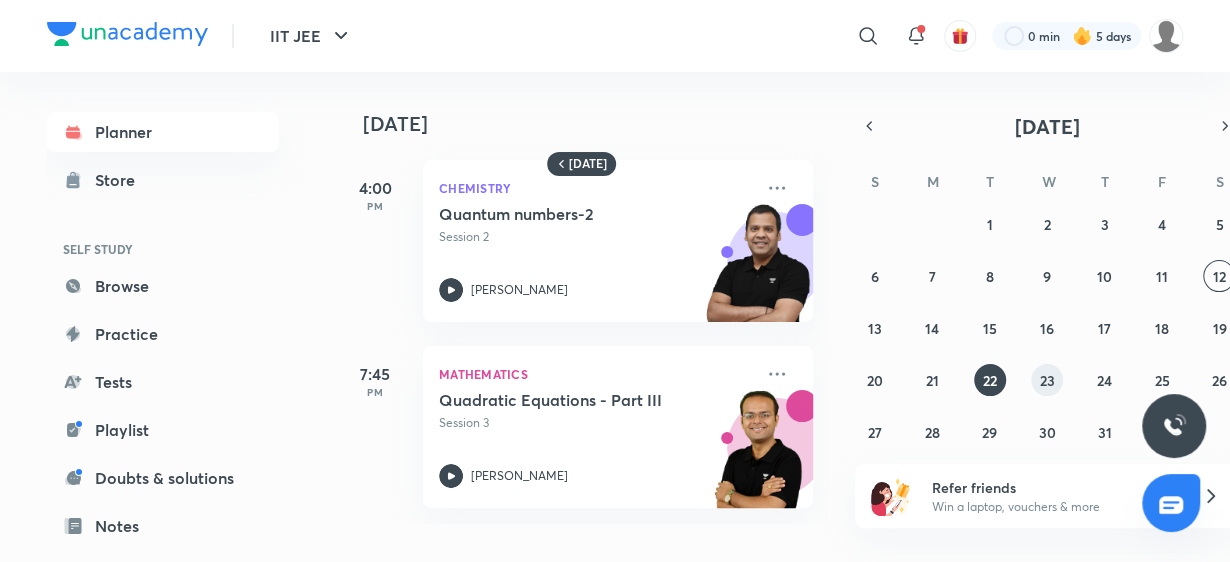 click on "23" at bounding box center (1046, 380) 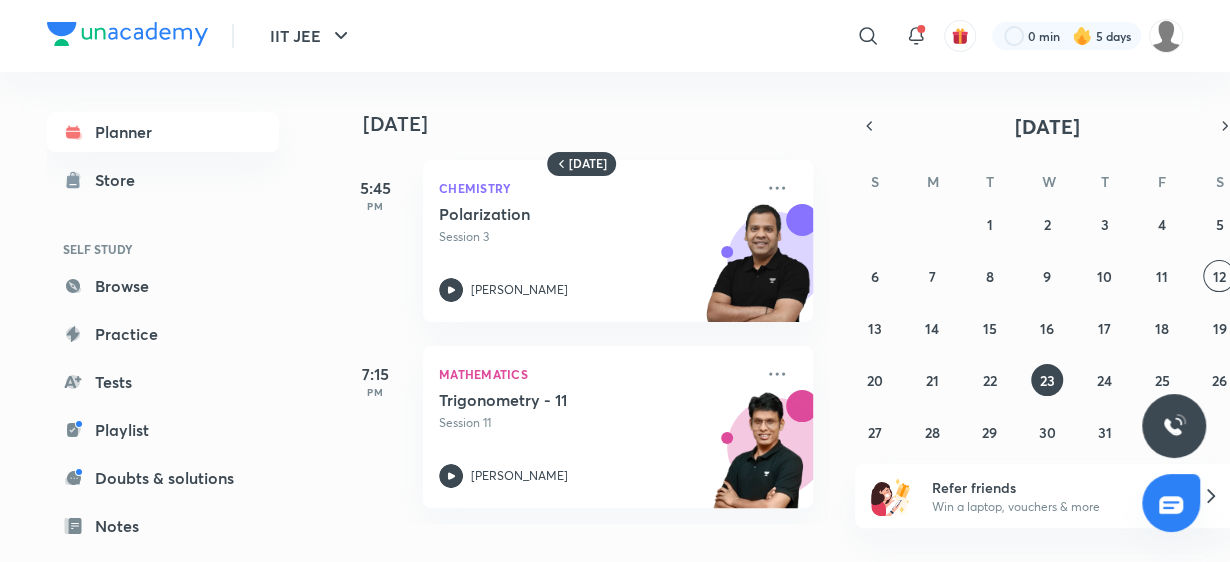 click on "29 30 1 2 3 4 5 6 7 8 9 10 11 12 13 14 15 16 17 18 19 20 21 22 23 24 25 26 27 28 29 30 31 1 2" at bounding box center (1047, 328) 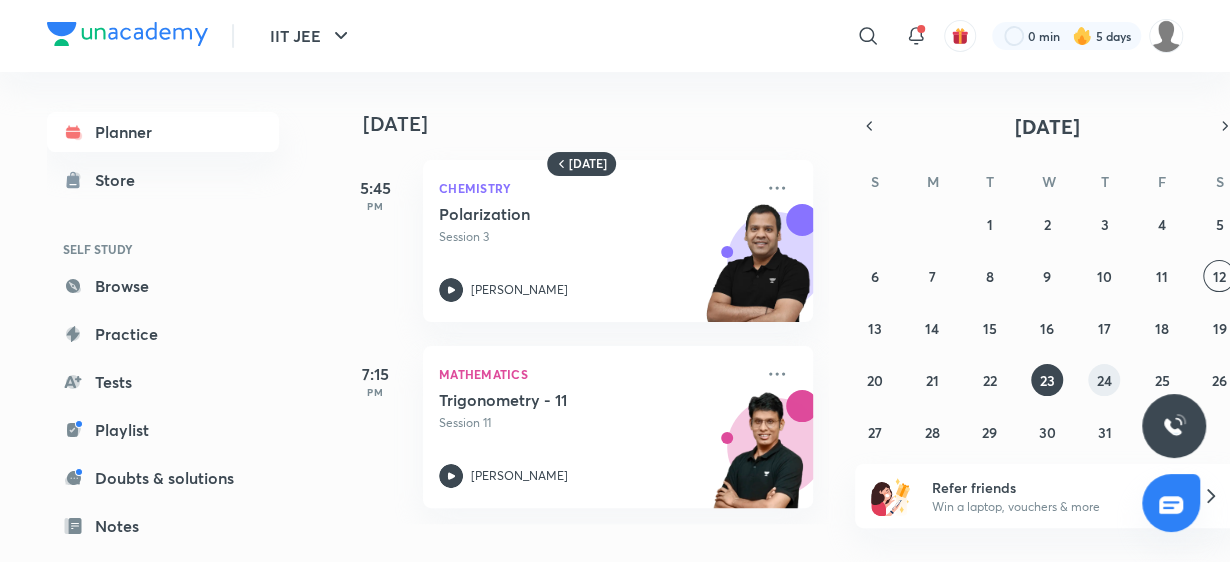 click on "24" at bounding box center (1104, 380) 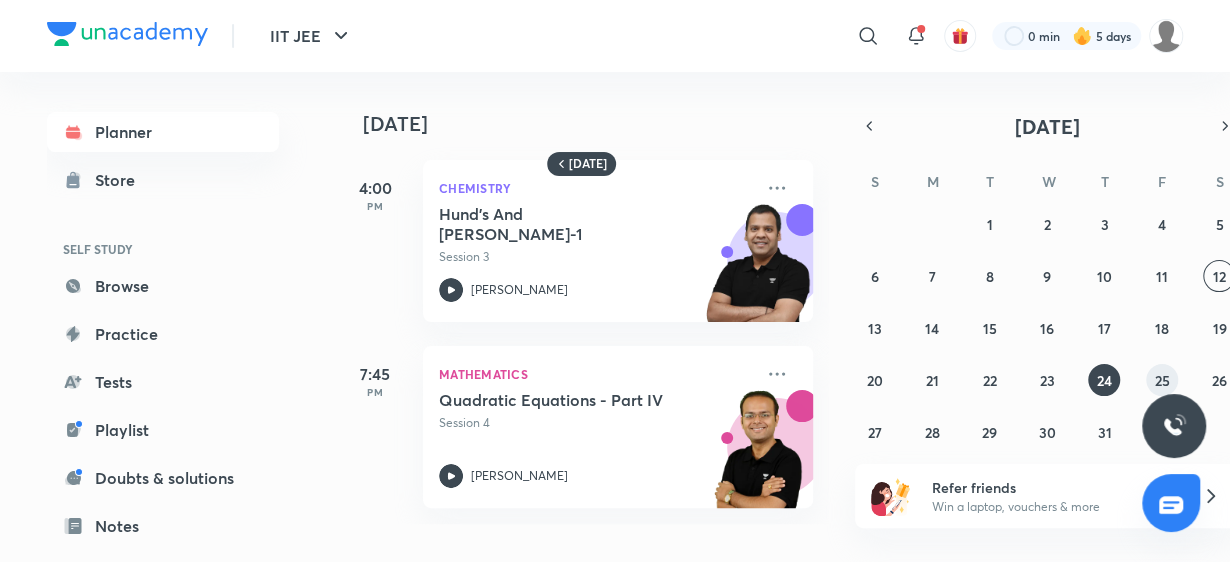 click on "25" at bounding box center [1162, 380] 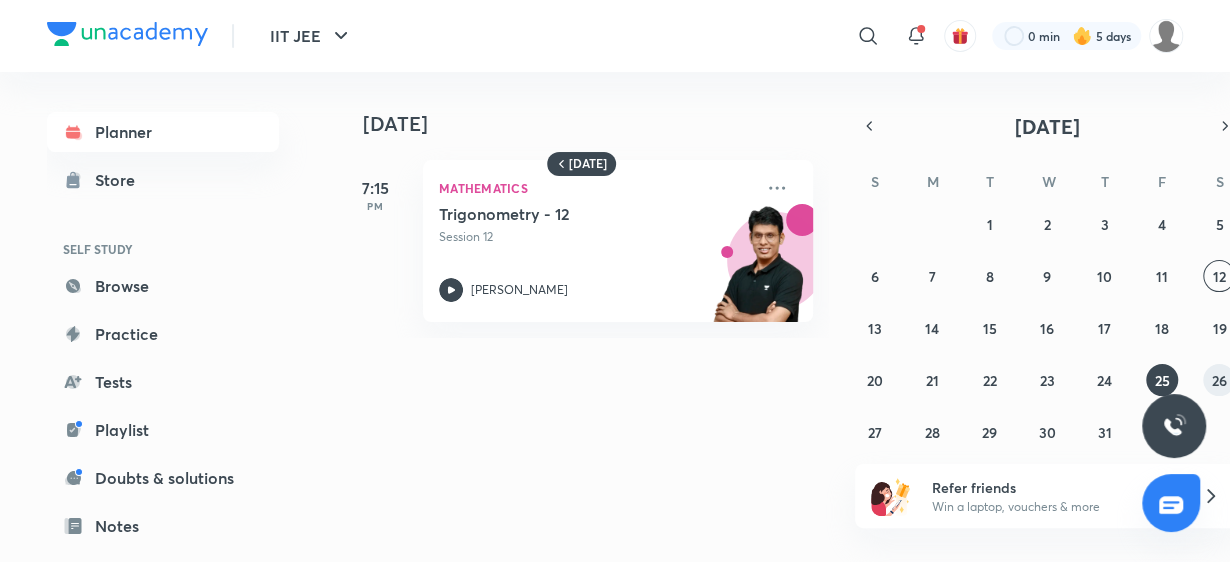 click on "26" at bounding box center (1219, 380) 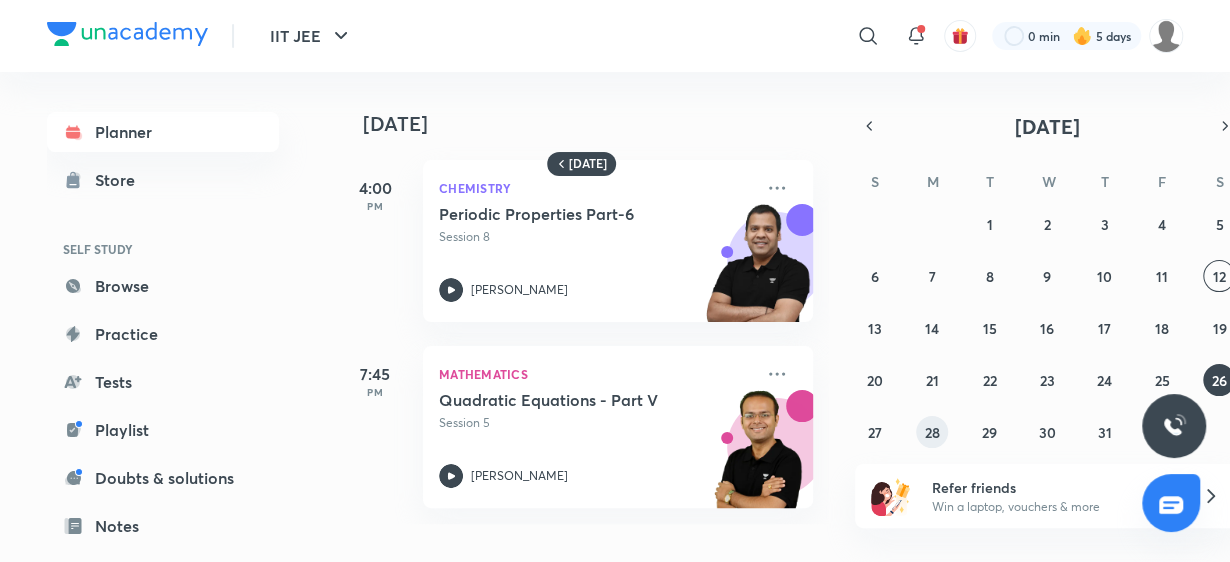 click on "29 30 1 2 3 4 5 6 7 8 9 10 11 12 13 14 15 16 17 18 19 20 21 22 23 24 25 26 27 28 29 30 31 1 2" at bounding box center [1047, 328] 